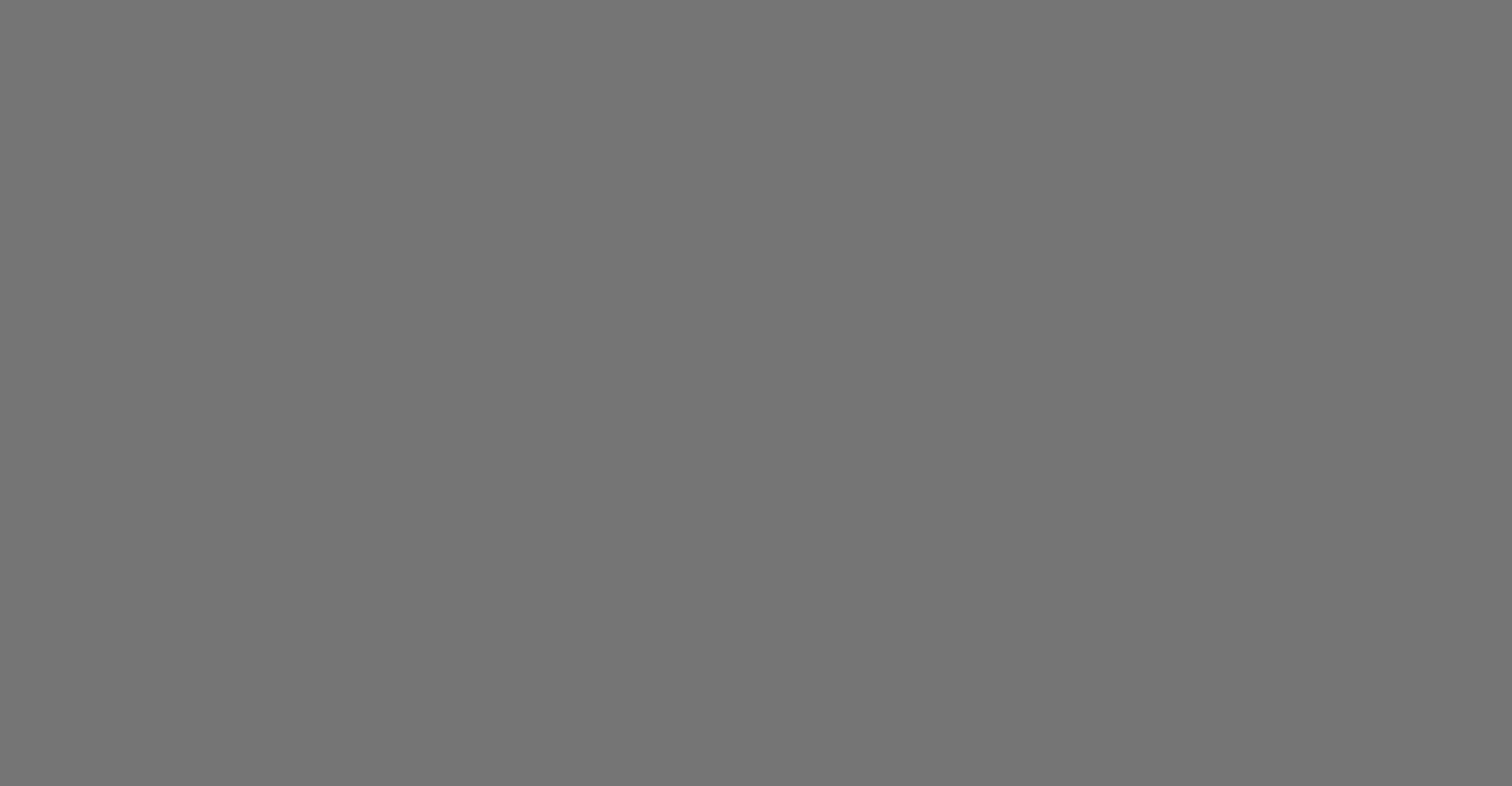 scroll, scrollTop: 0, scrollLeft: 0, axis: both 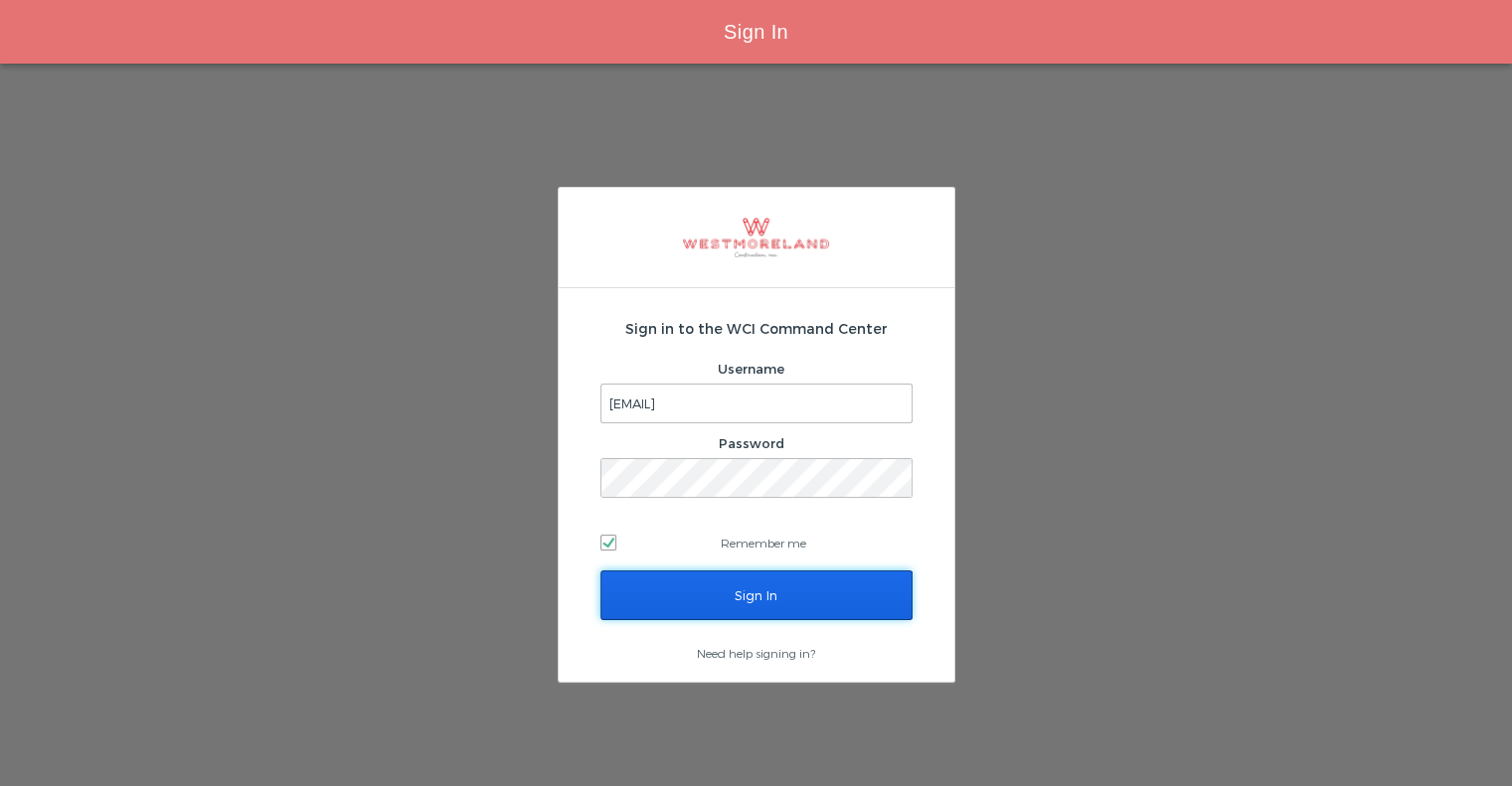 click on "Sign In" at bounding box center (756, 595) 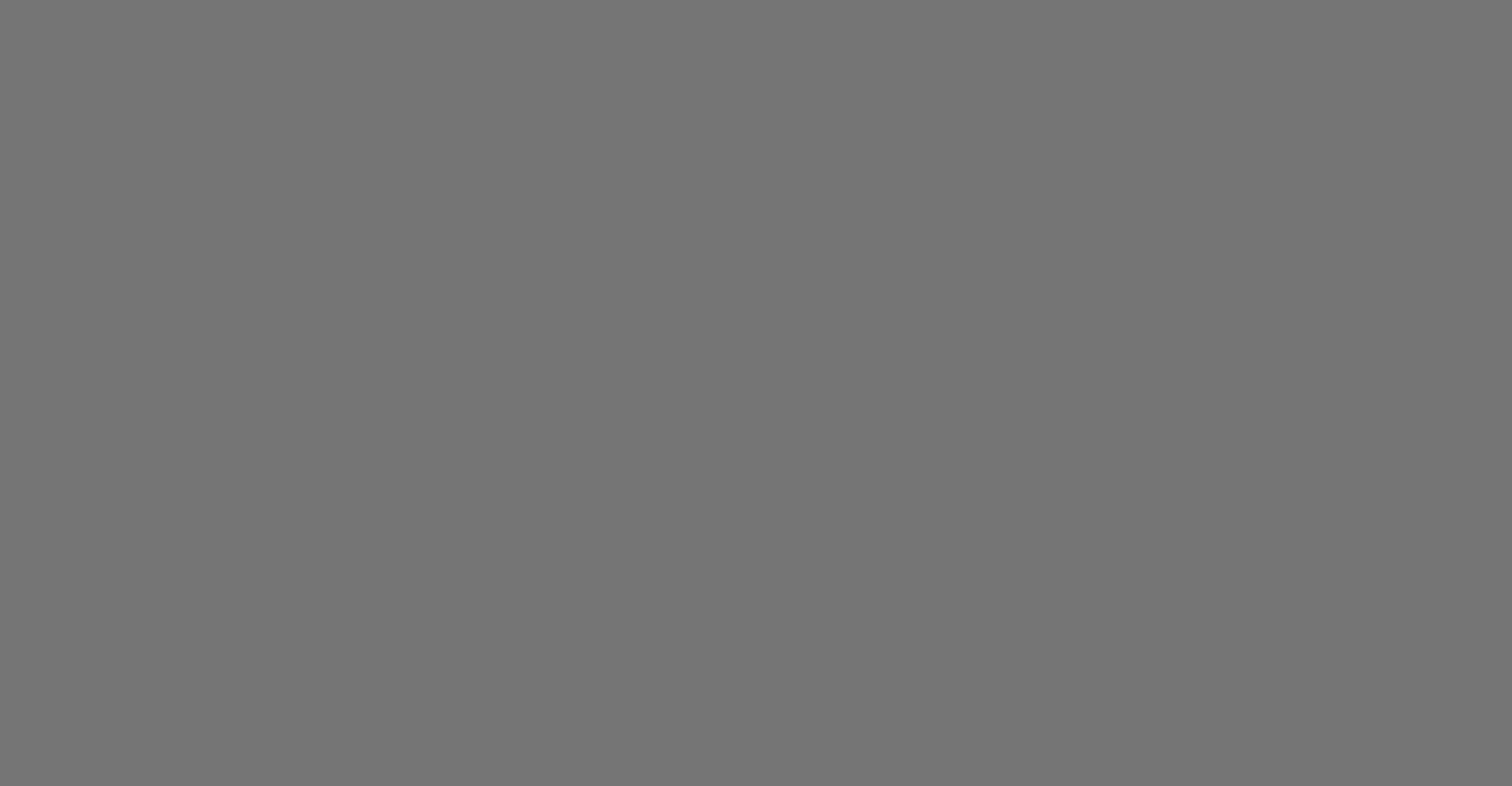 scroll, scrollTop: 0, scrollLeft: 0, axis: both 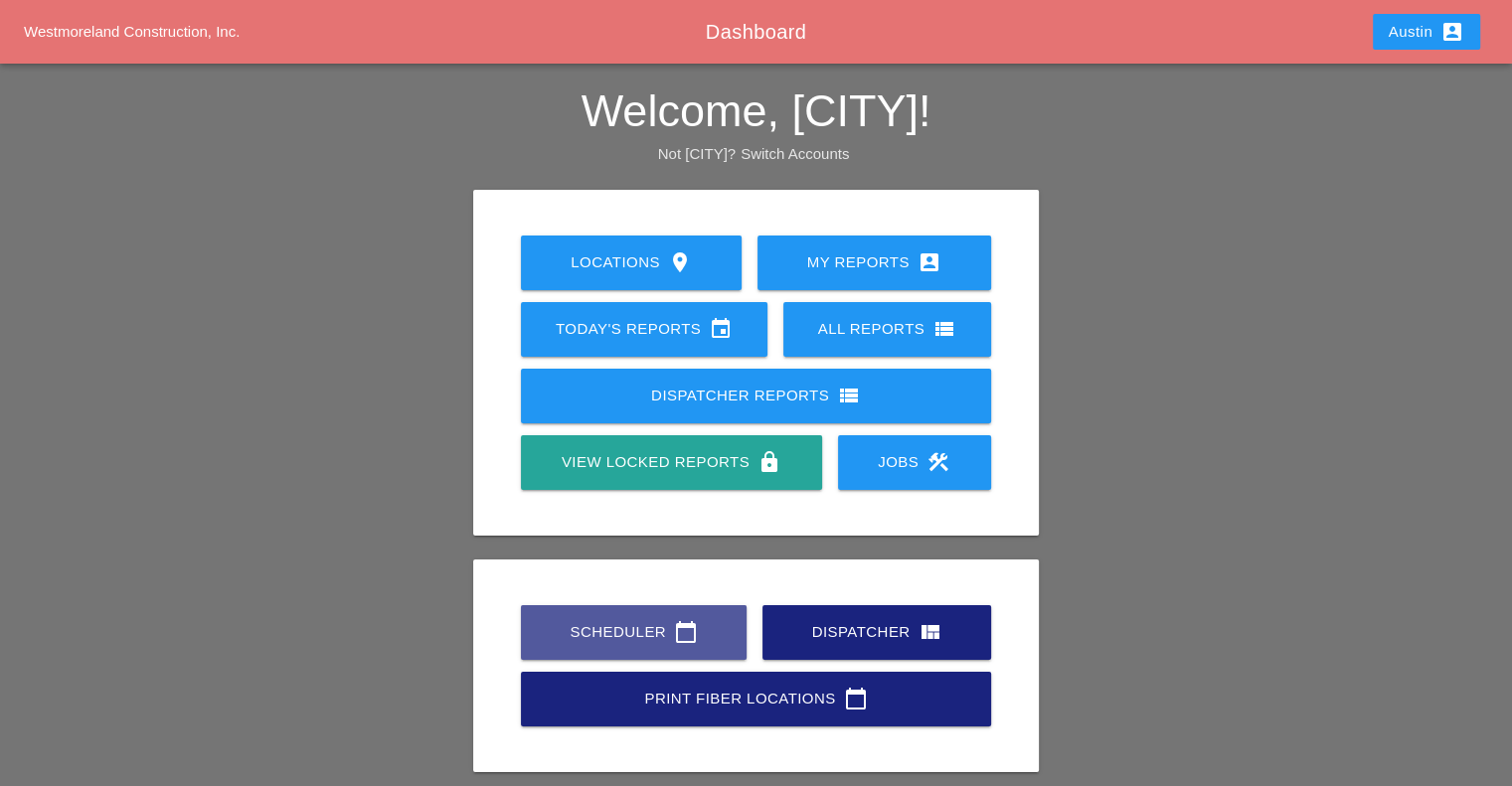 click on "Scheduler calendar_today" at bounding box center (633, 632) 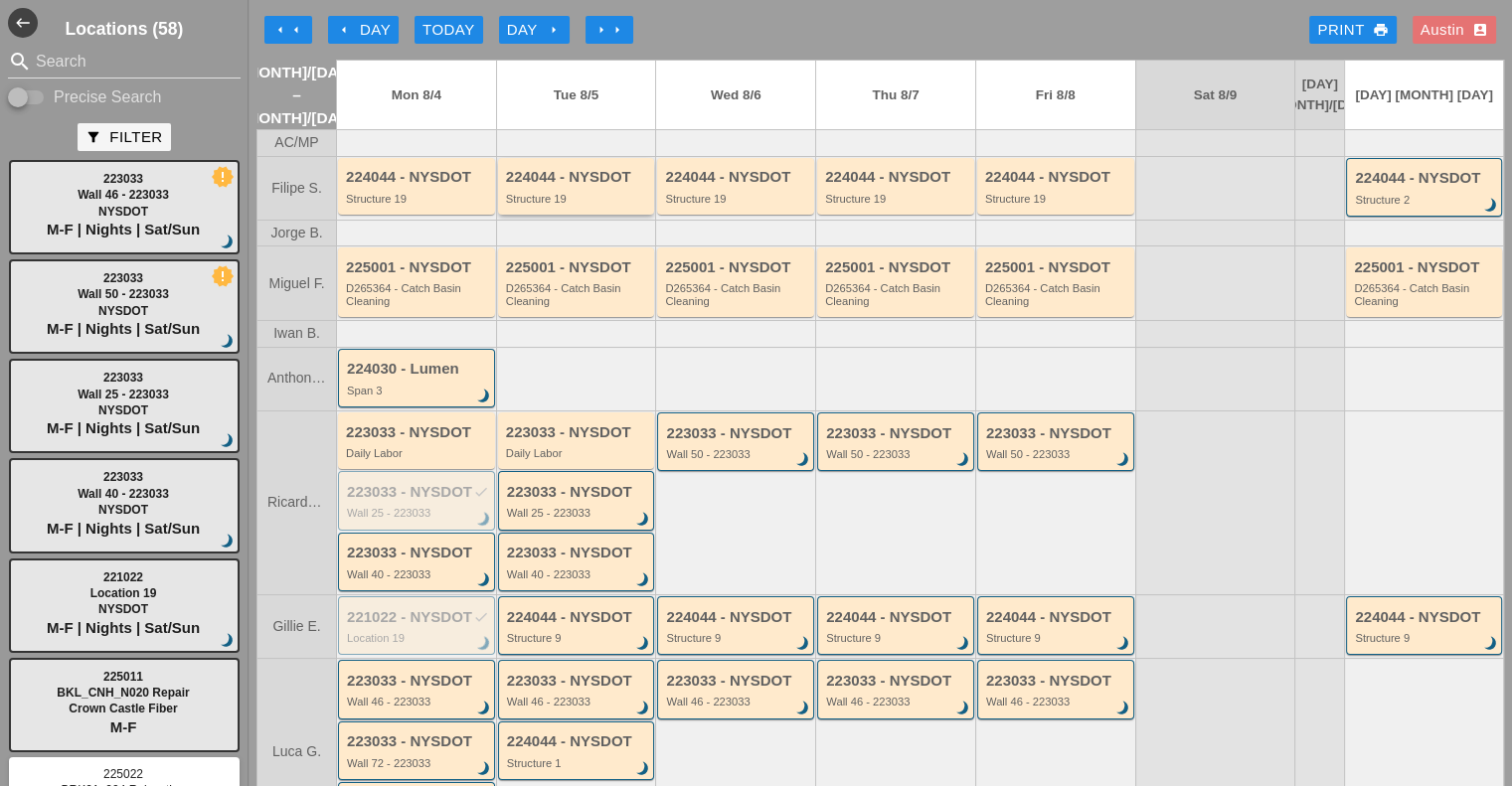 click on "224044 - NYSDOT" at bounding box center [578, 177] 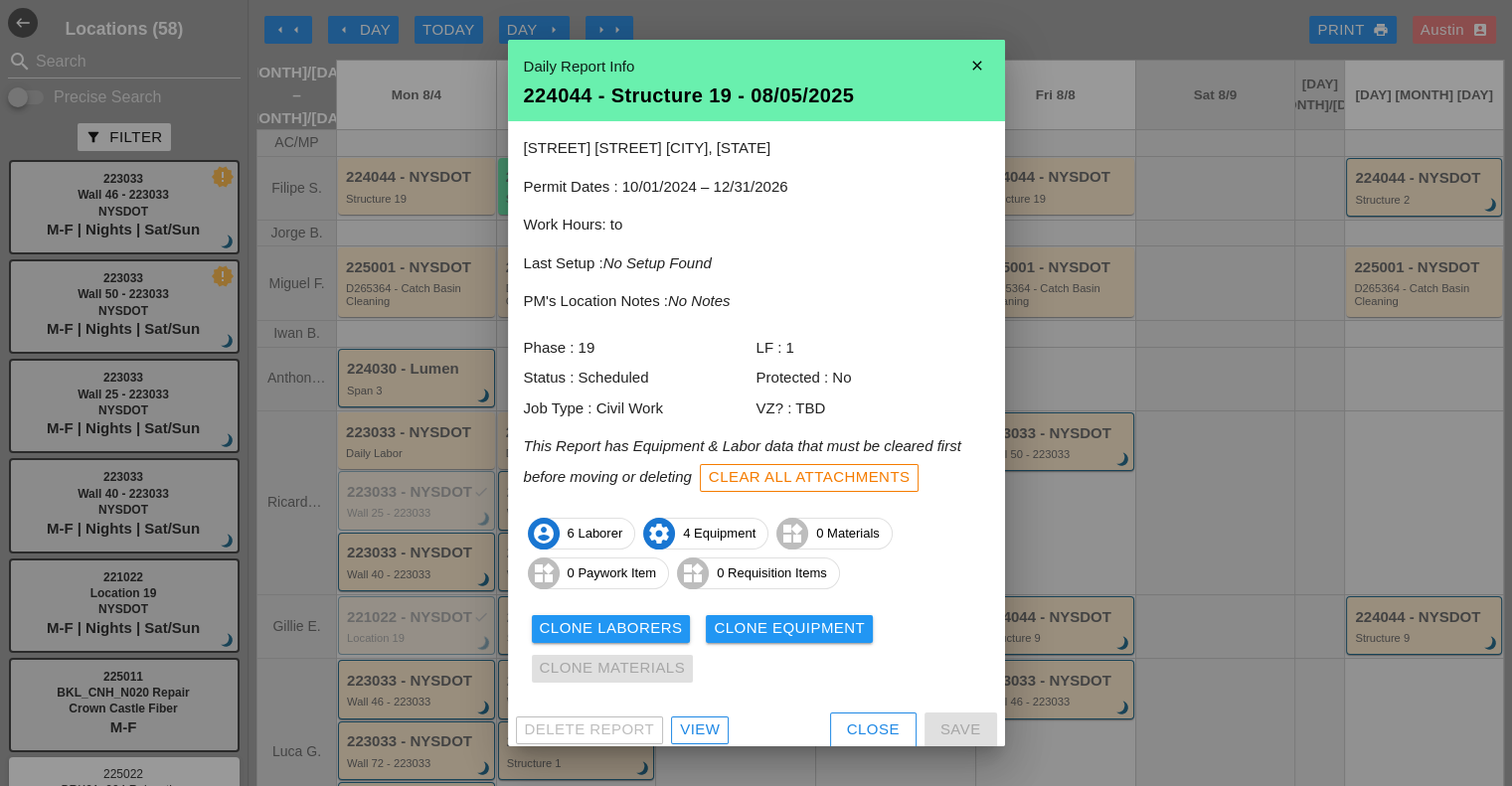 click on "View" at bounding box center [700, 729] 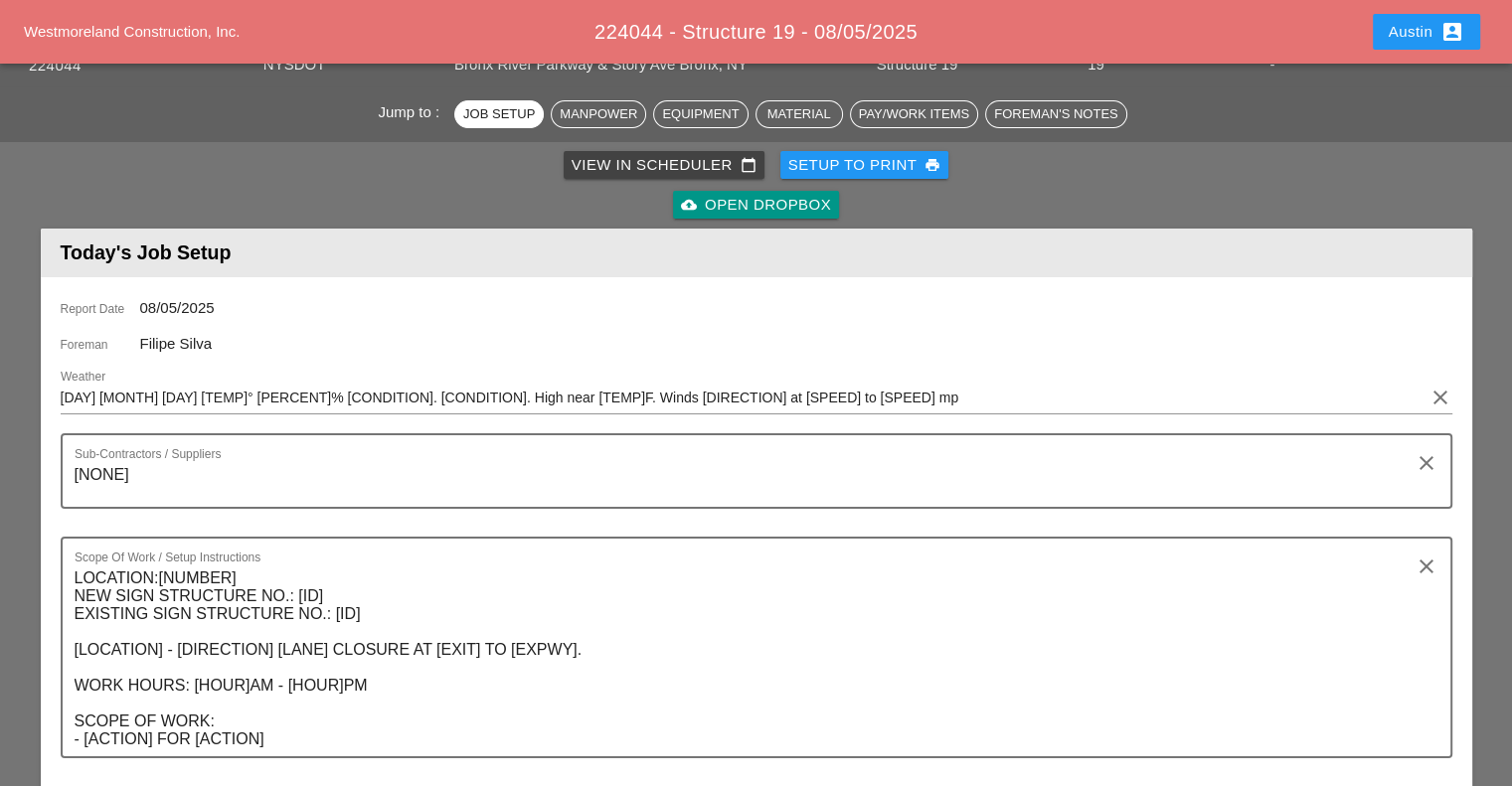 scroll, scrollTop: 99, scrollLeft: 0, axis: vertical 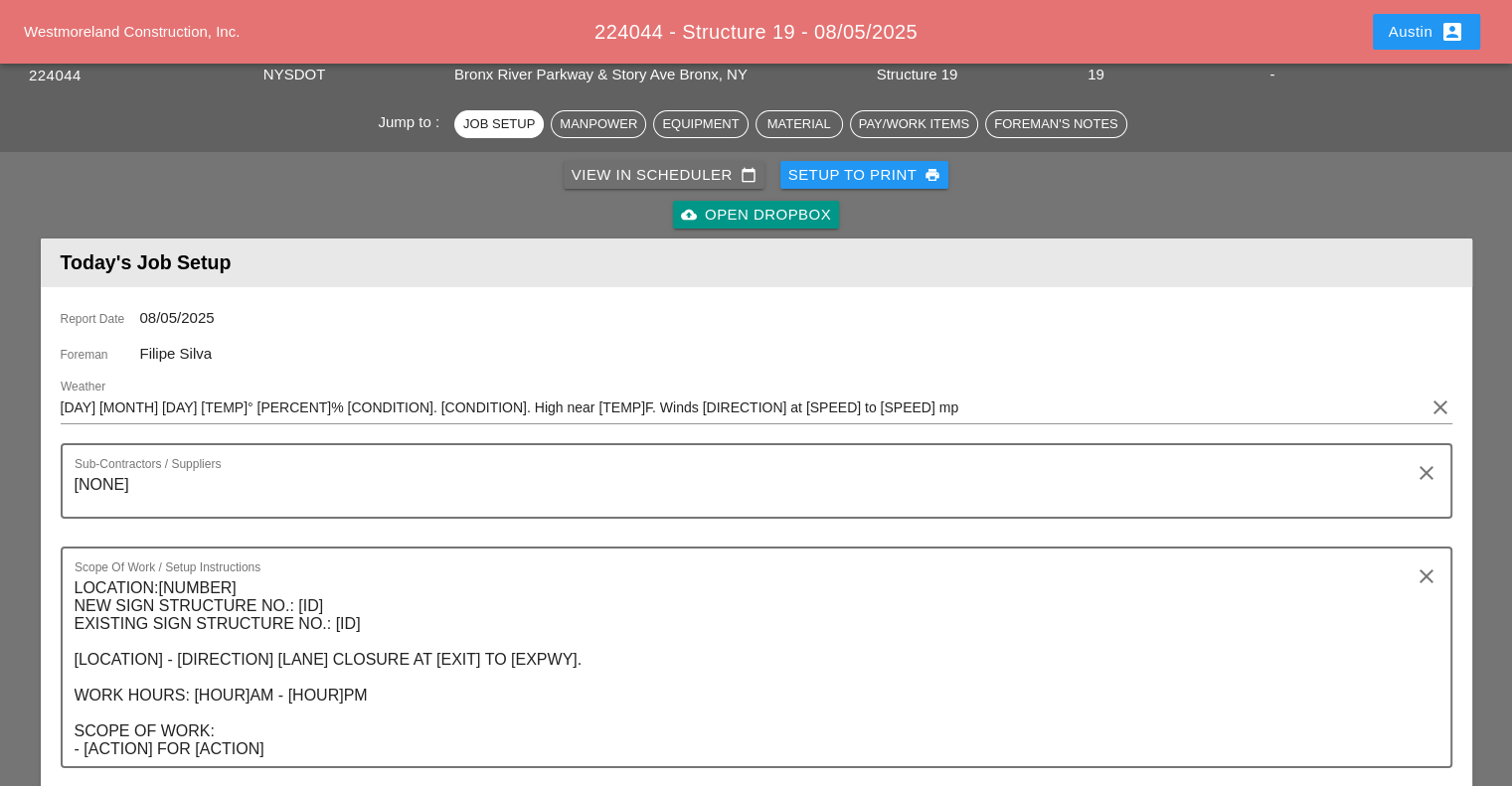 click on "View in Scheduler calendar_today" at bounding box center [664, 175] 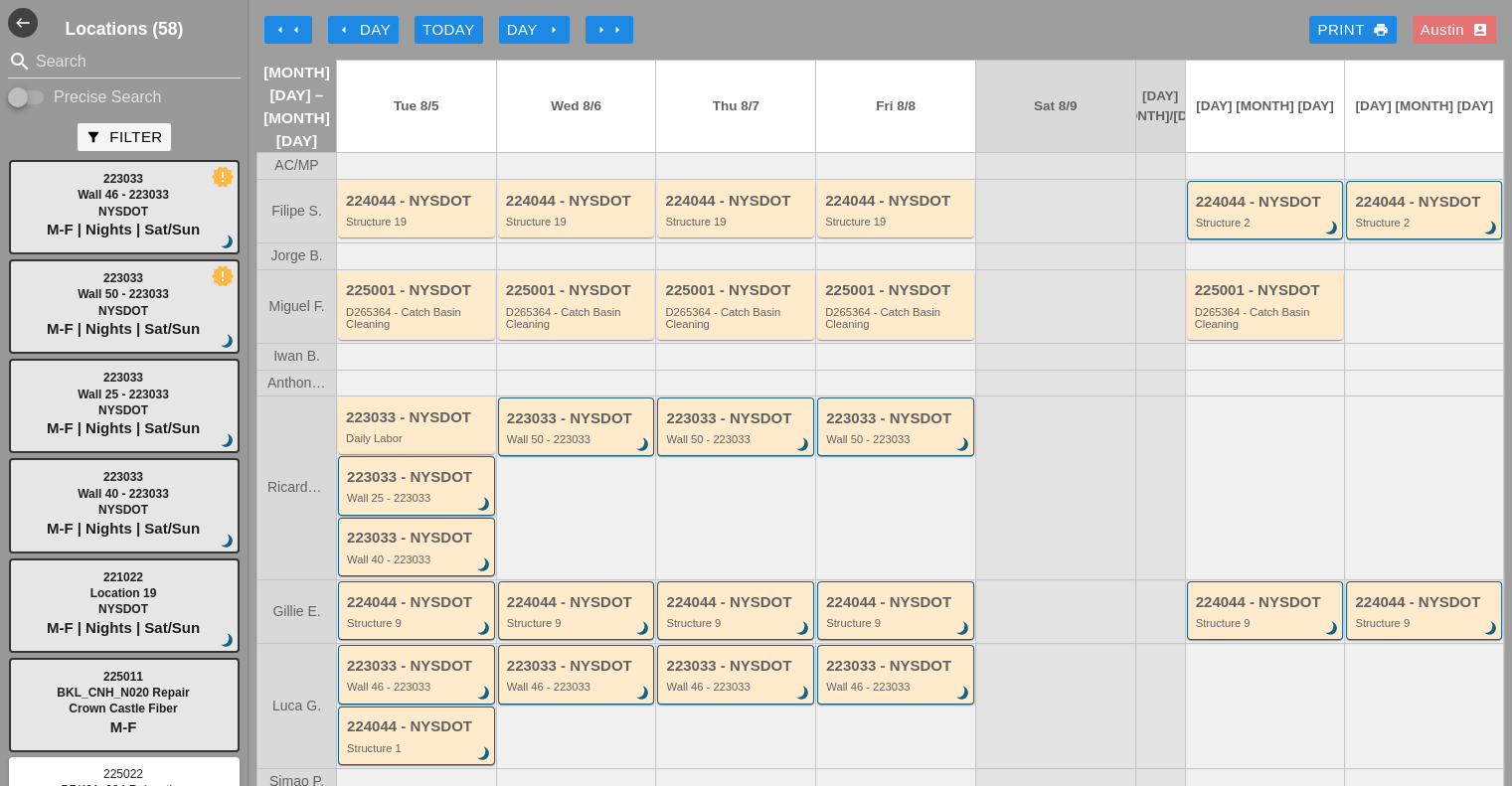 click on "223033 - NYSDOT" at bounding box center [418, 477] 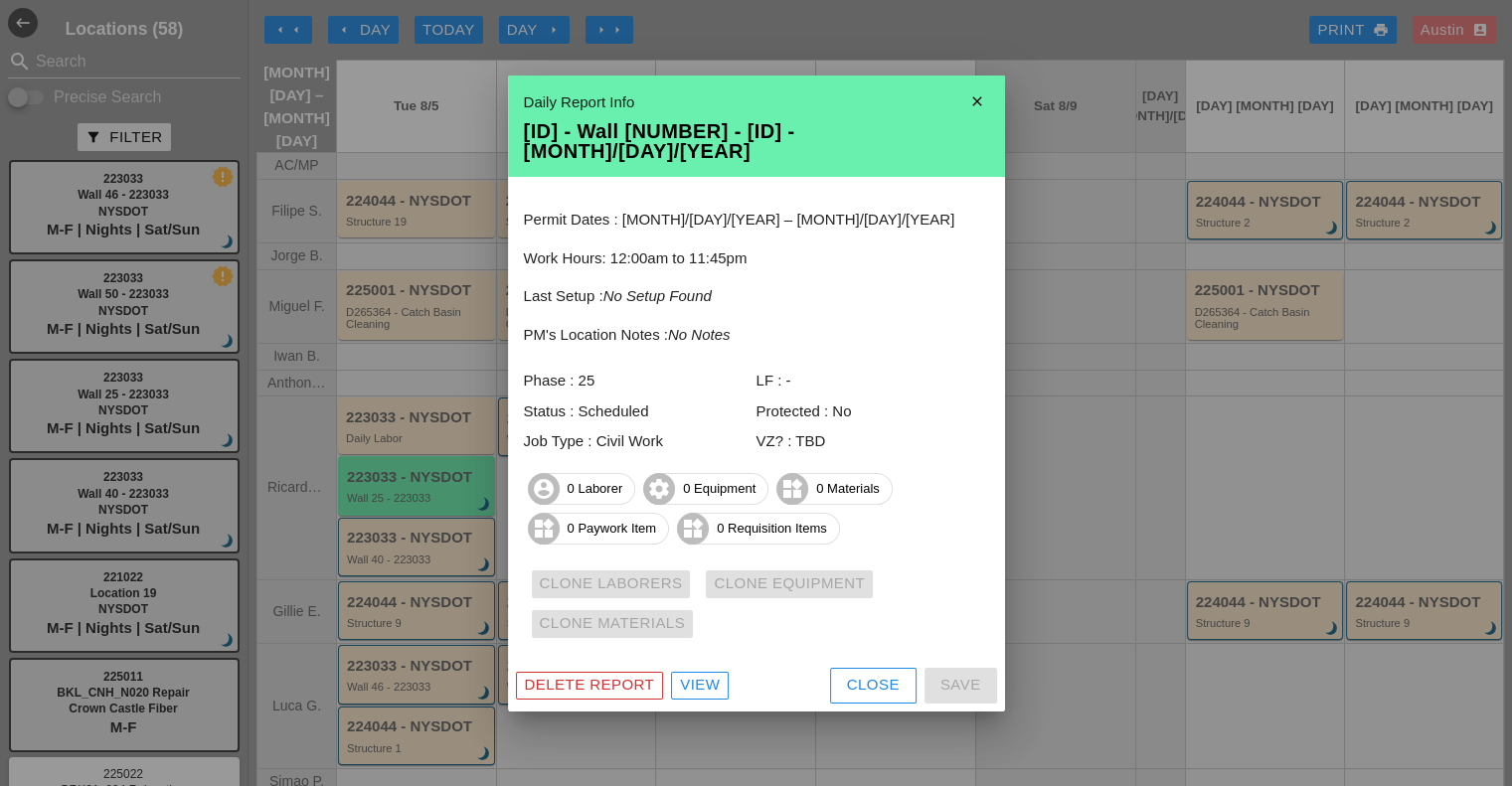 click at bounding box center [756, 393] 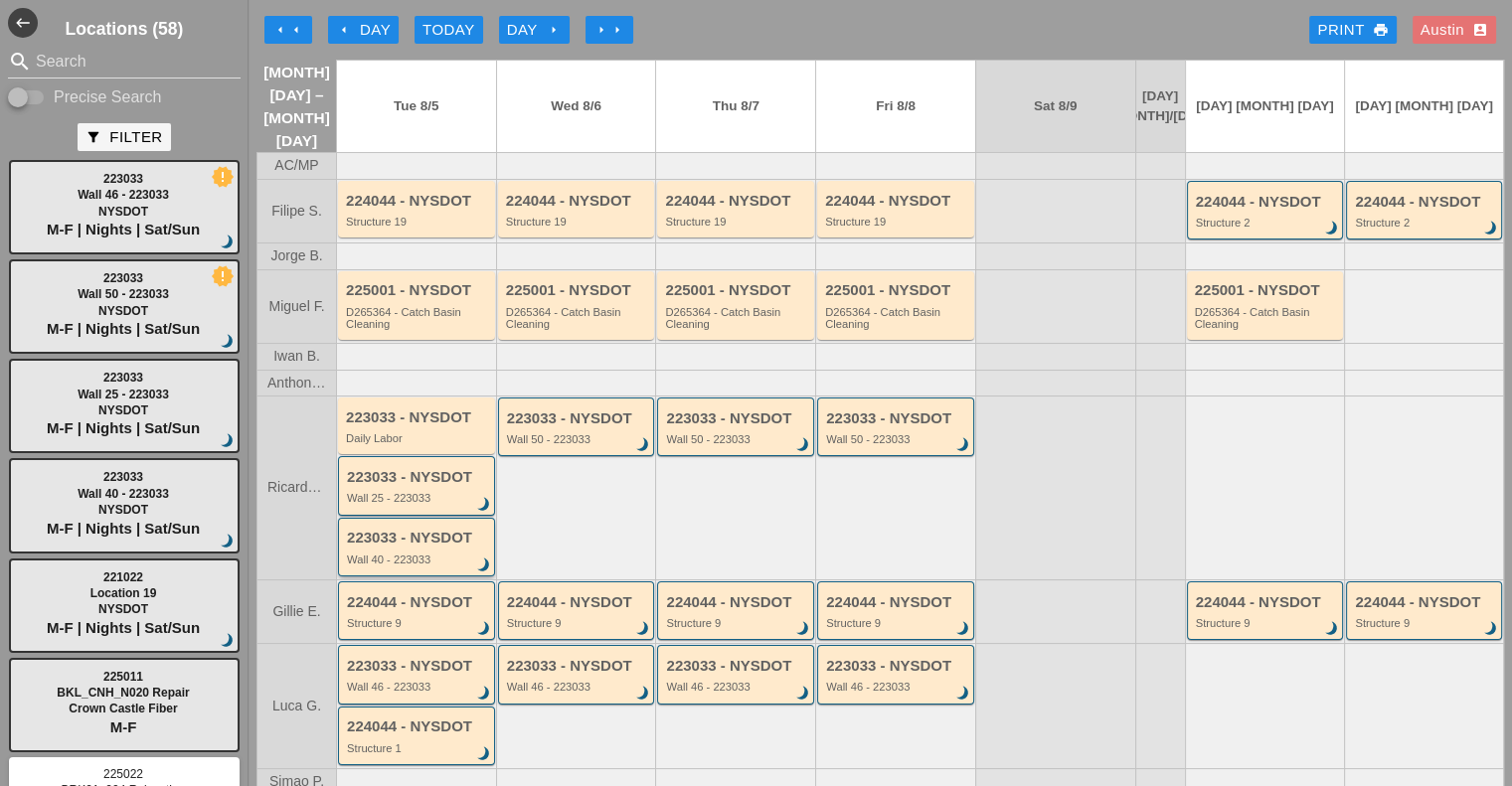 click on "223033 - NYSDOT" at bounding box center [418, 538] 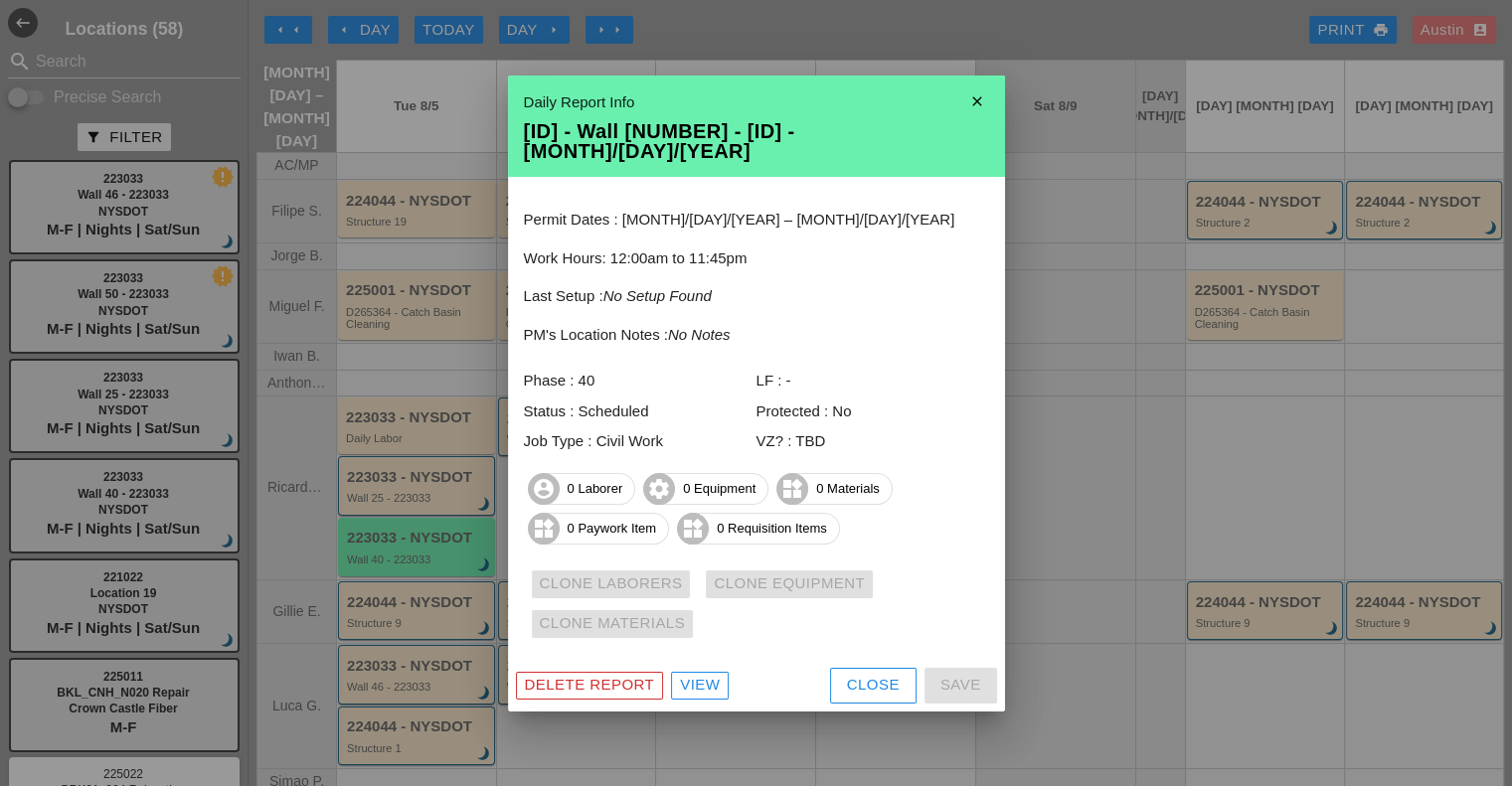 click at bounding box center (756, 393) 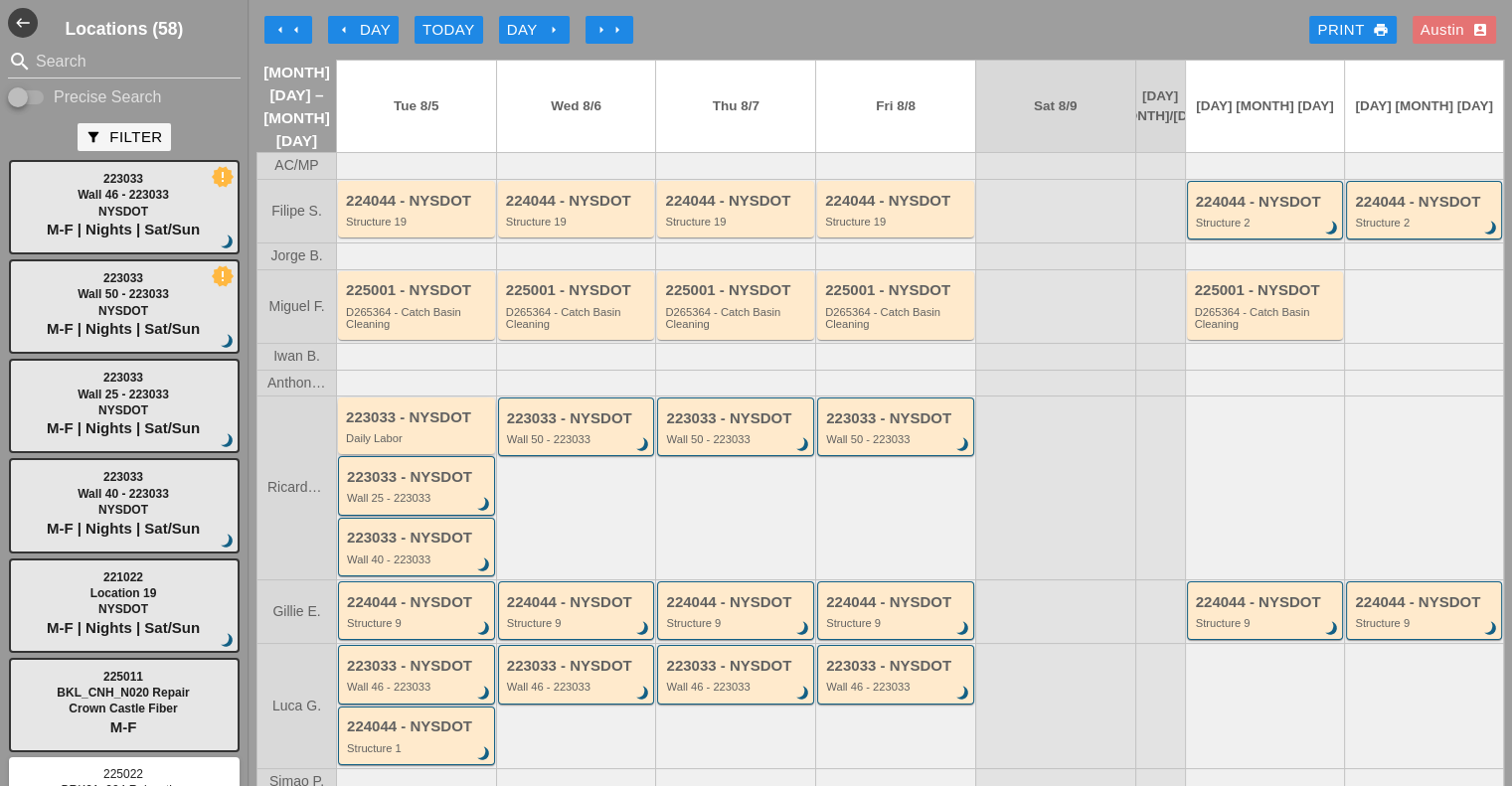 click on "Daily Labor" at bounding box center (418, 438) 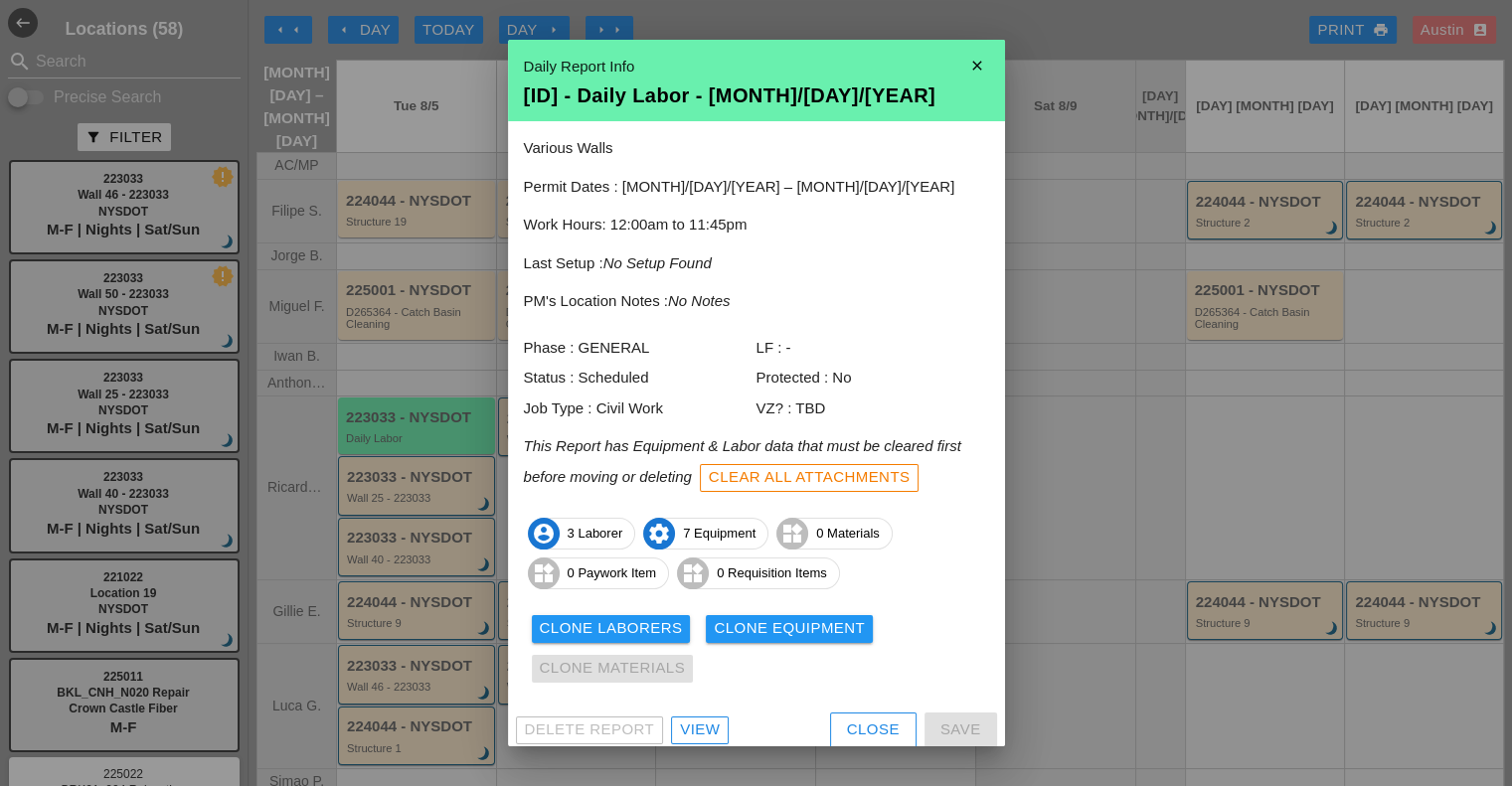click at bounding box center [756, 393] 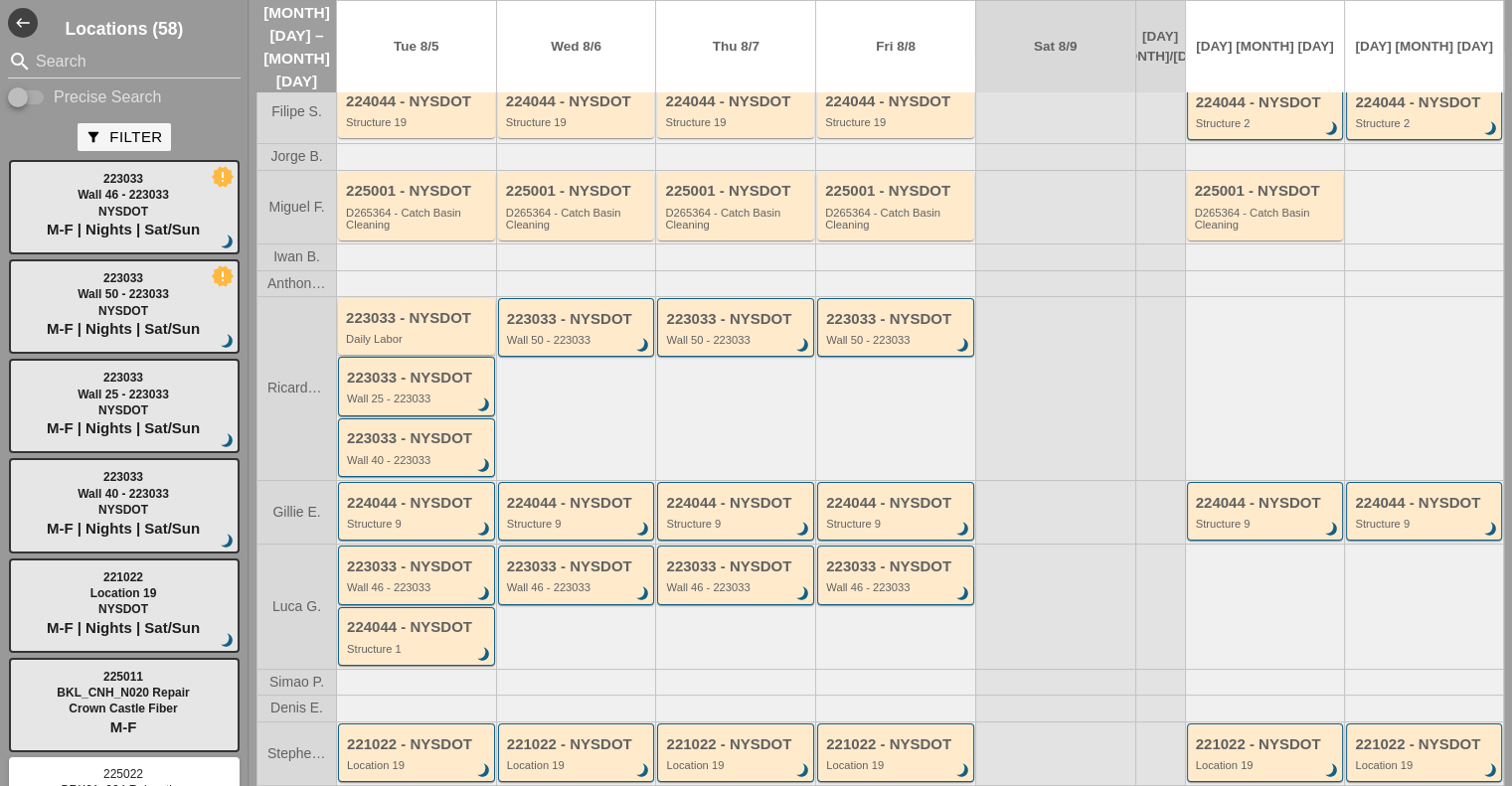 scroll, scrollTop: 191, scrollLeft: 0, axis: vertical 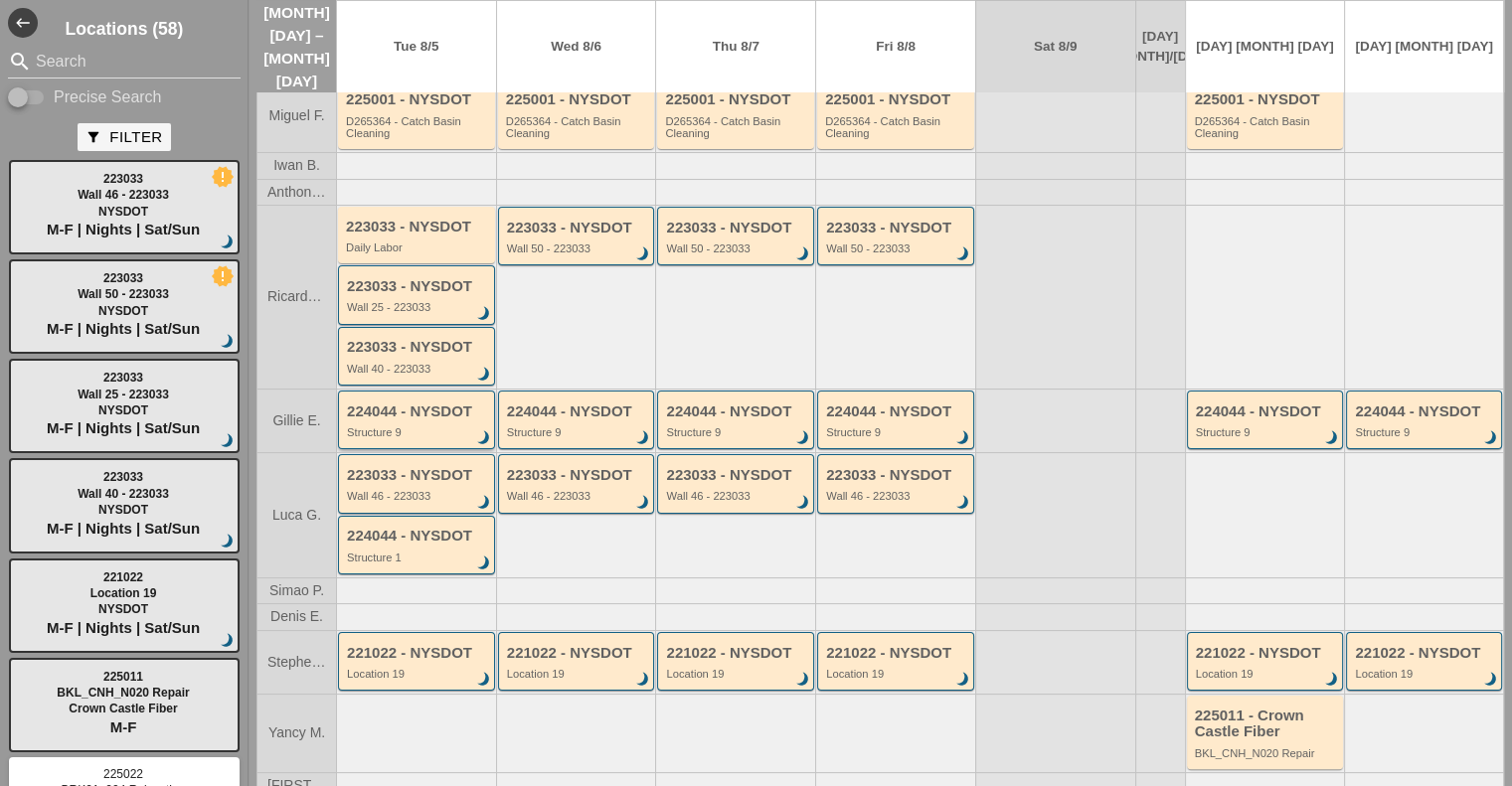 click on "Structure 9" at bounding box center (418, 432) 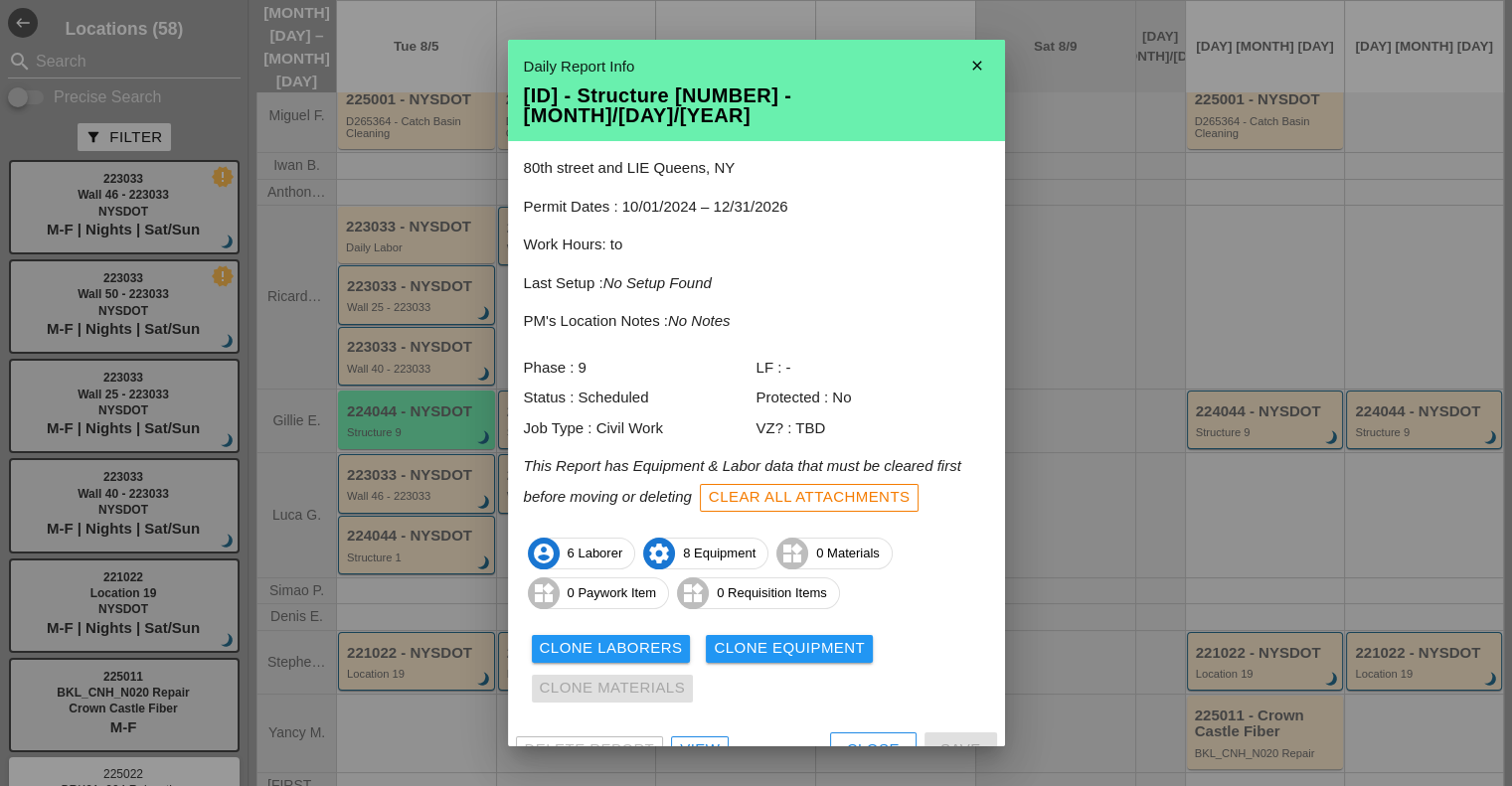 click on "View" at bounding box center [700, 749] 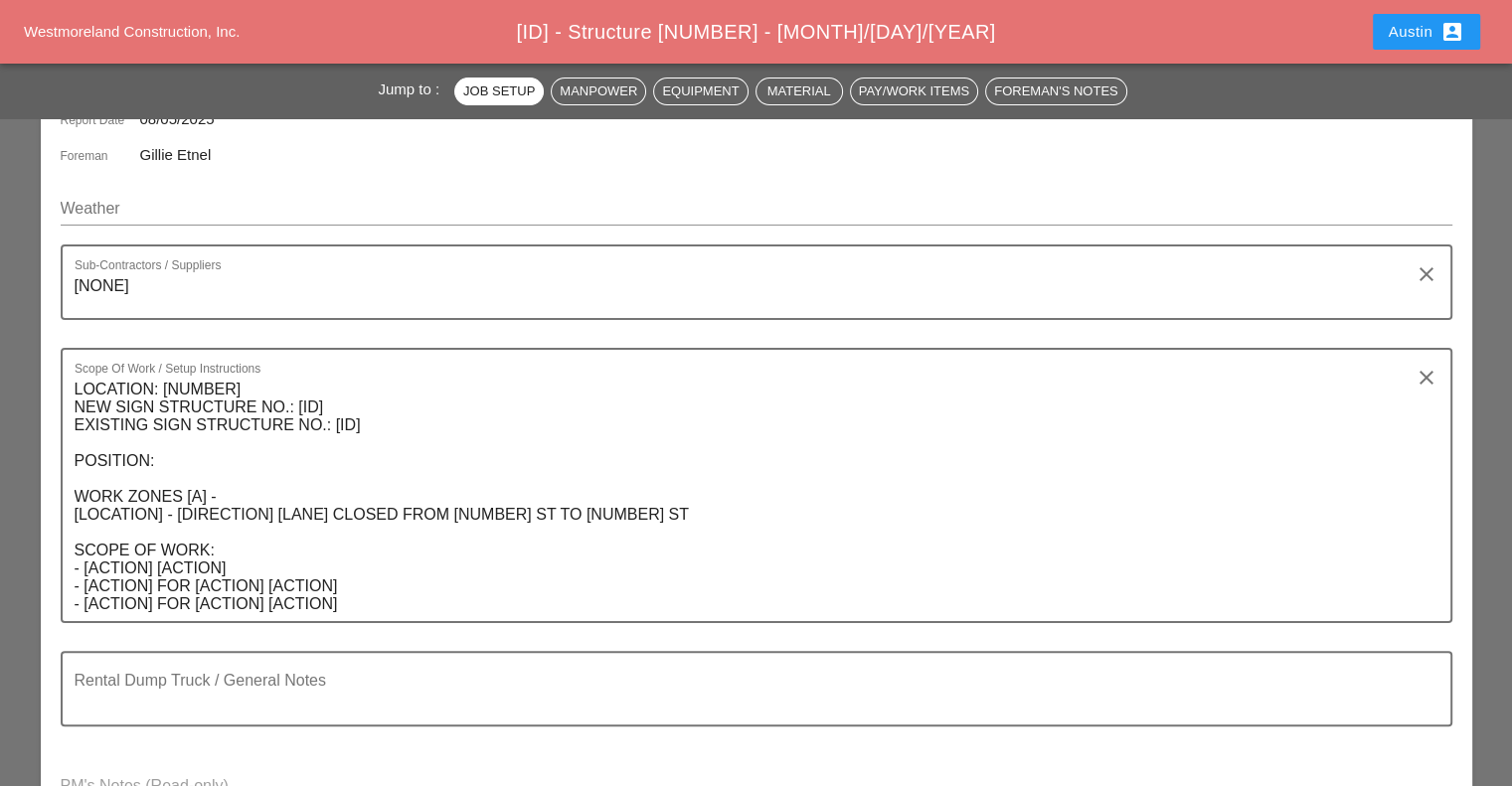 scroll, scrollTop: 199, scrollLeft: 0, axis: vertical 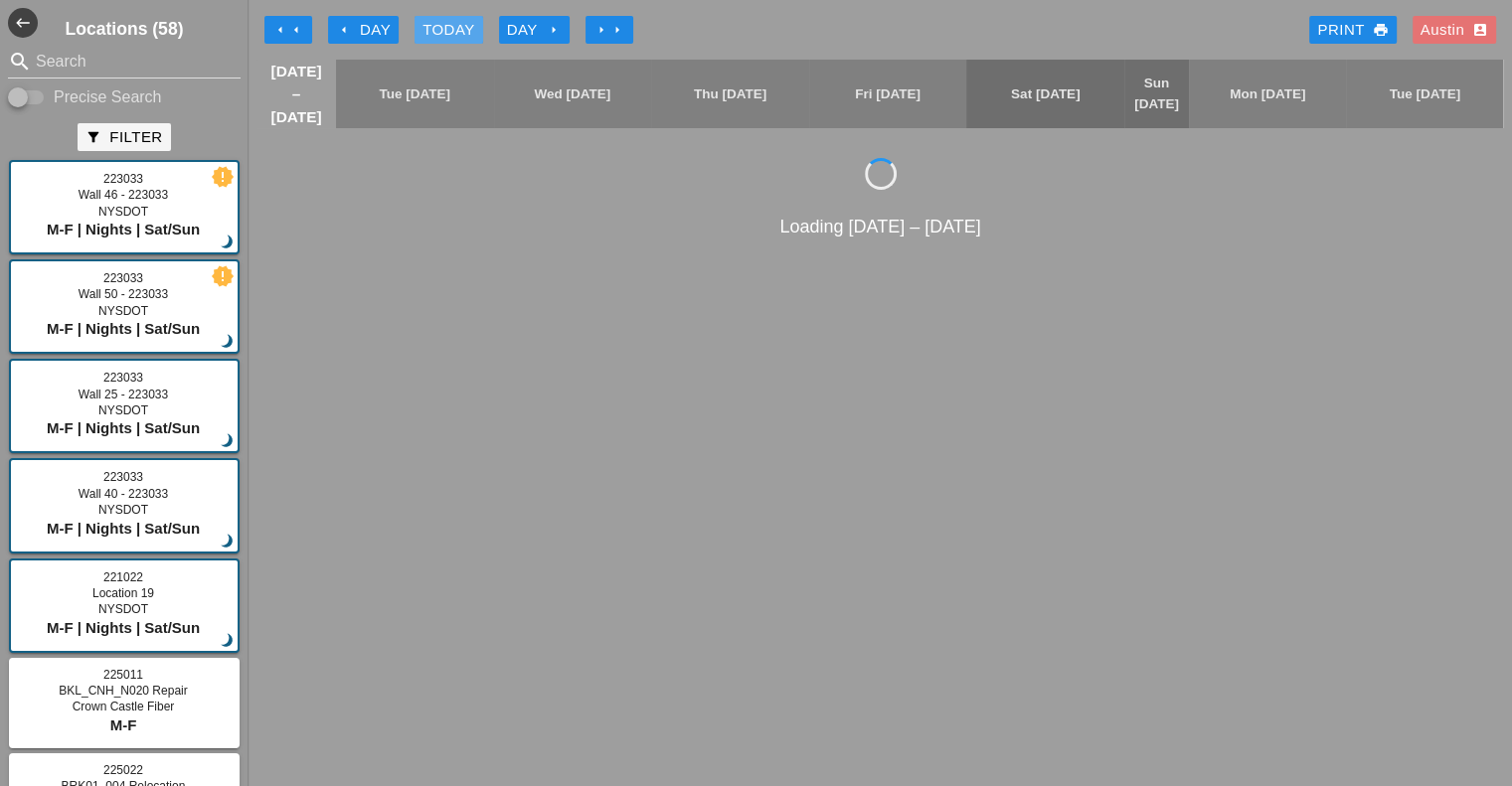 click on "Today" at bounding box center [448, 30] 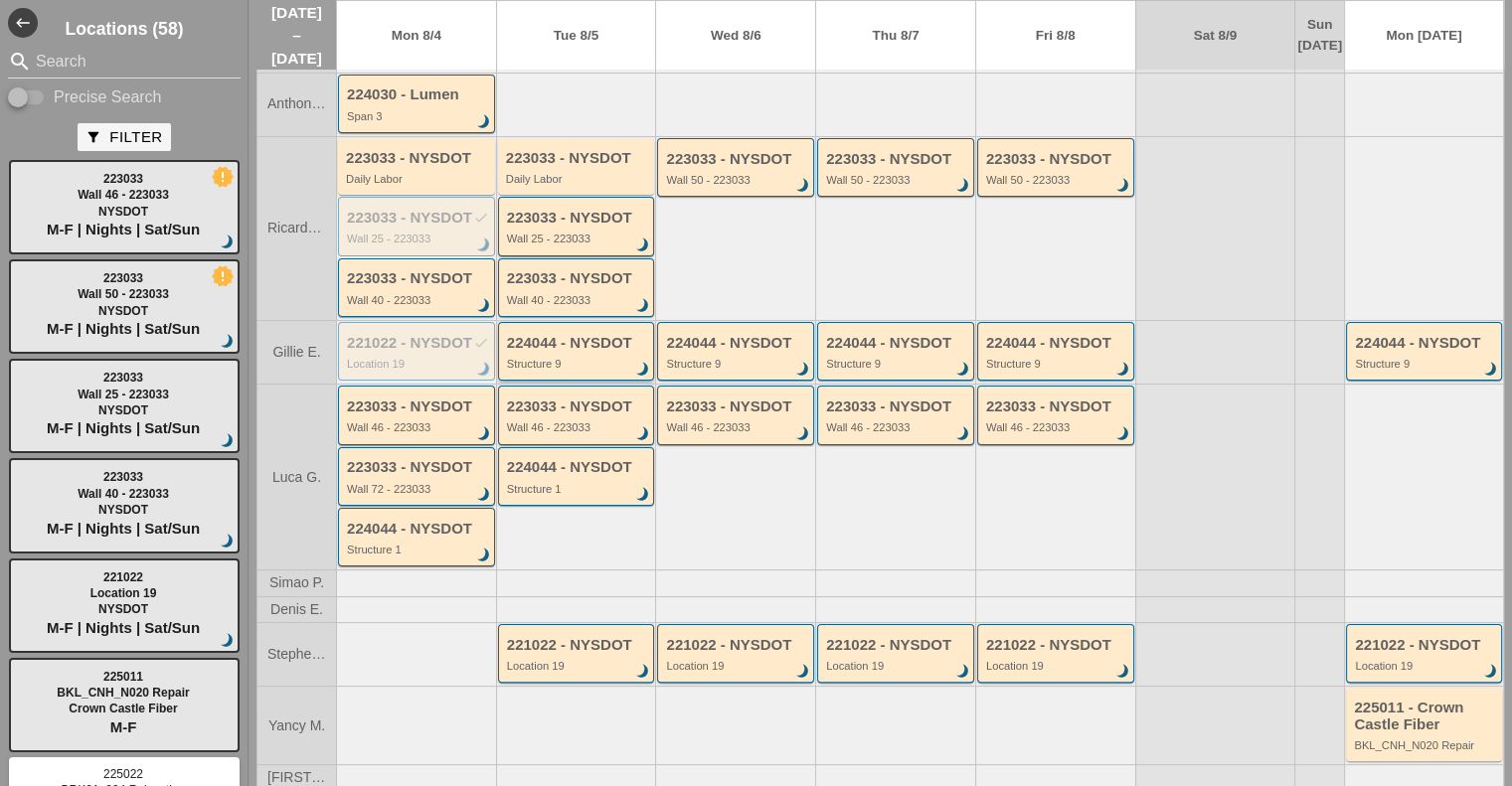 scroll, scrollTop: 289, scrollLeft: 0, axis: vertical 